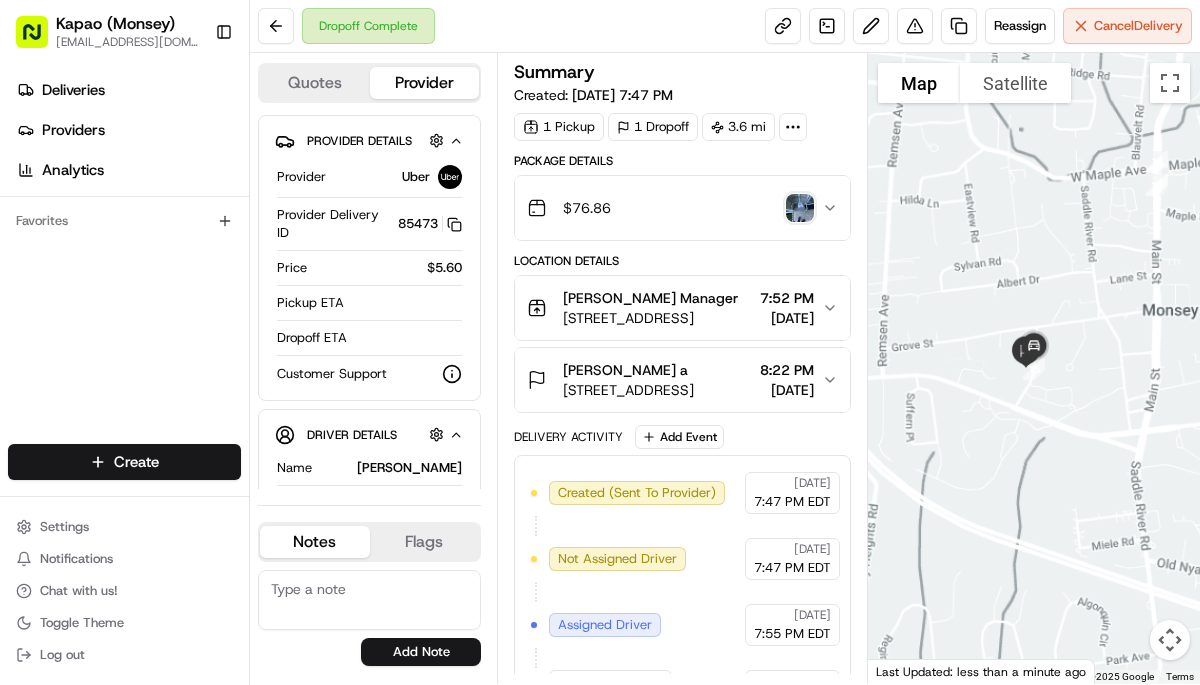 click on "Summary Created:   [DATE] 7:47 PM 1   Pickup 1   Dropoff 3.6 mi Package Details $ 76.86 Location Details [GEOGRAPHIC_DATA][PERSON_NAME] Kapao Manager [STREET_ADDRESS] 7:52 PM [DATE]  [PERSON_NAME] a [STREET_ADDRESS] 8:22 PM [DATE] Delivery Activity Add Event Created (Sent To Provider) Uber [DATE] 7:47 PM EDT Not Assigned Driver Uber [DATE] 7:47 PM EDT Assigned Driver Uber [DATE] 7:55 PM EDT Driver Updated [PERSON_NAME] Uber [DATE] 7:55 PM EDT Pickup Enroute Uber [DATE] 7:55 PM EDT Pickup Arrived Uber [DATE] 8:06 PM EDT Pickup Complete Uber [DATE] 8:09 PM EDT Dropoff Enroute Uber [DATE] 8:09 PM EDT Dropoff Arrived Uber [DATE] 8:23 PM EDT Dropoff Complete Uber [DATE] 8:24 PM EDT" at bounding box center (682, 368) 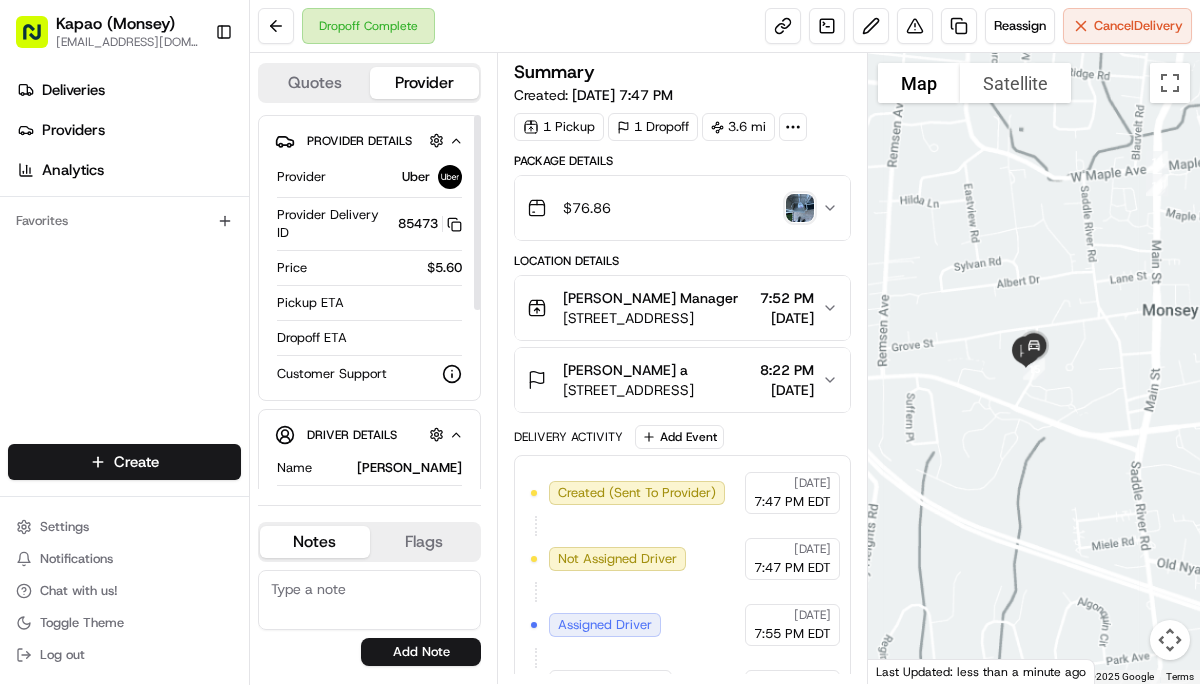 drag, startPoint x: 600, startPoint y: 330, endPoint x: 742, endPoint y: 280, distance: 150.54567 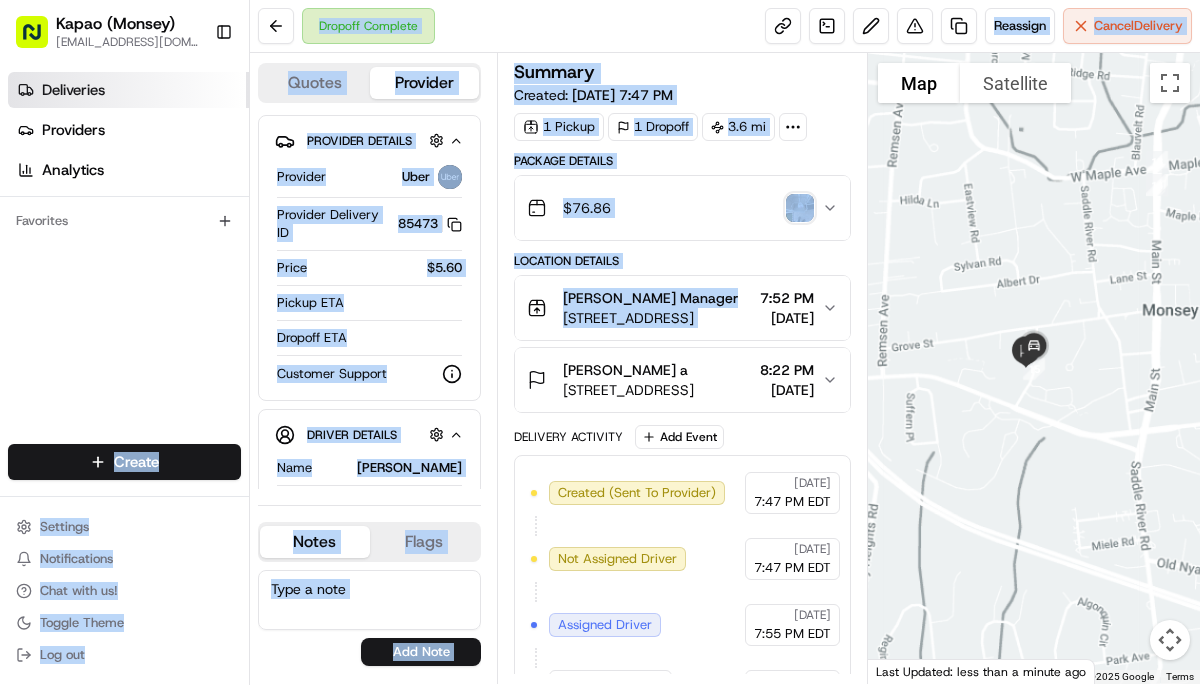 click on "Deliveries" at bounding box center [128, 90] 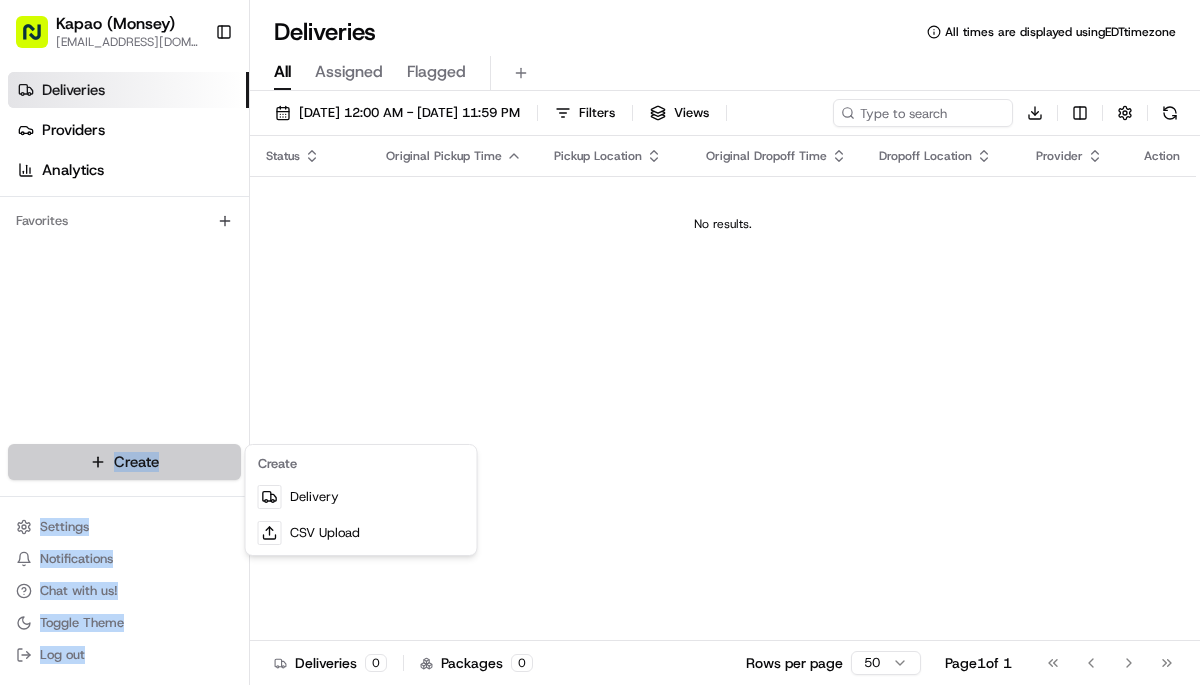 click on "Kapao (Monsey) [EMAIL_ADDRESS][DOMAIN_NAME] Toggle Sidebar Deliveries Providers Analytics Favorites Main Menu Members & Organization Organization Users Roles Preferences Customization Tracking Orchestration Automations Dispatch Strategy Locations Pickup Locations Dropoff Locations Billing Billing Refund Requests Integrations Notification Triggers Webhooks API Keys Request Logs Create Settings Notifications Chat with us! Toggle Theme Log out Deliveries All times are displayed using  EDT  timezone All Assigned Flagged [DATE] 12:00 AM - [DATE] 11:59 PM Filters Views Download Status Original Pickup Time Pickup Location Original Dropoff Time Dropoff Location Provider Action No results. Deliveries 0 Packages 0 Rows per page 50 Page  1  of   1 Go to first page Go to previous page Go to next page Go to last page
Create Delivery CSV Upload" at bounding box center [600, 342] 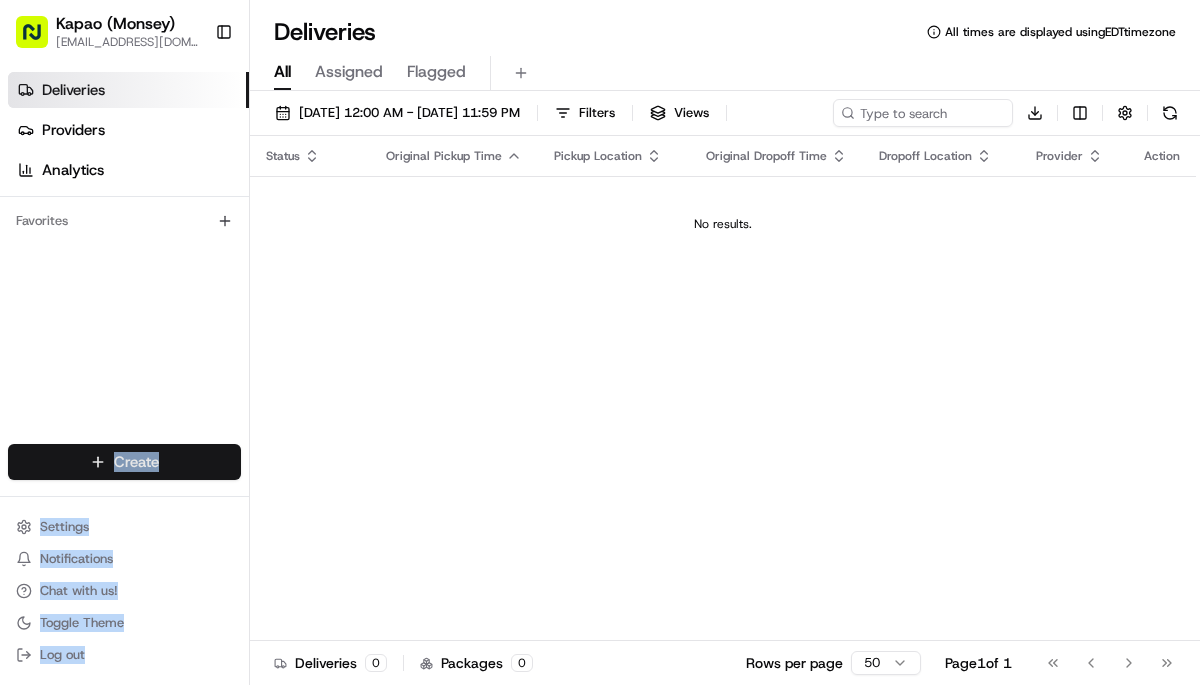click on "Kapao (Monsey) [EMAIL_ADDRESS][DOMAIN_NAME] Toggle Sidebar Deliveries Providers Analytics Favorites Main Menu Members & Organization Organization Users Roles Preferences Customization Tracking Orchestration Automations Dispatch Strategy Locations Pickup Locations Dropoff Locations Billing Billing Refund Requests Integrations Notification Triggers Webhooks API Keys Request Logs Create Settings Notifications Chat with us! Toggle Theme Log out Deliveries All times are displayed using  EDT  timezone All Assigned Flagged [DATE] 12:00 AM - [DATE] 11:59 PM Filters Views Download Status Original Pickup Time Pickup Location Original Dropoff Time Dropoff Location Provider Action No results. Deliveries 0 Packages 0 Rows per page 50 Page  1  of   1 Go to first page Go to previous page Go to next page Go to last page
Create Create" at bounding box center [600, 342] 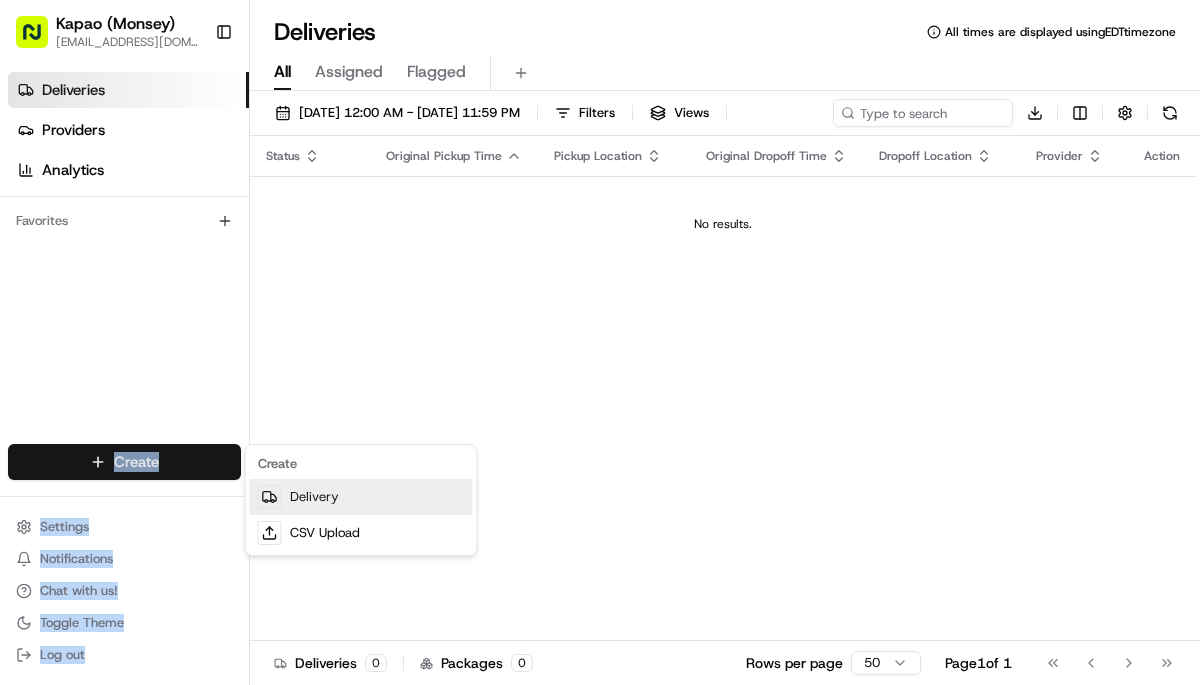 click on "Delivery" at bounding box center [361, 497] 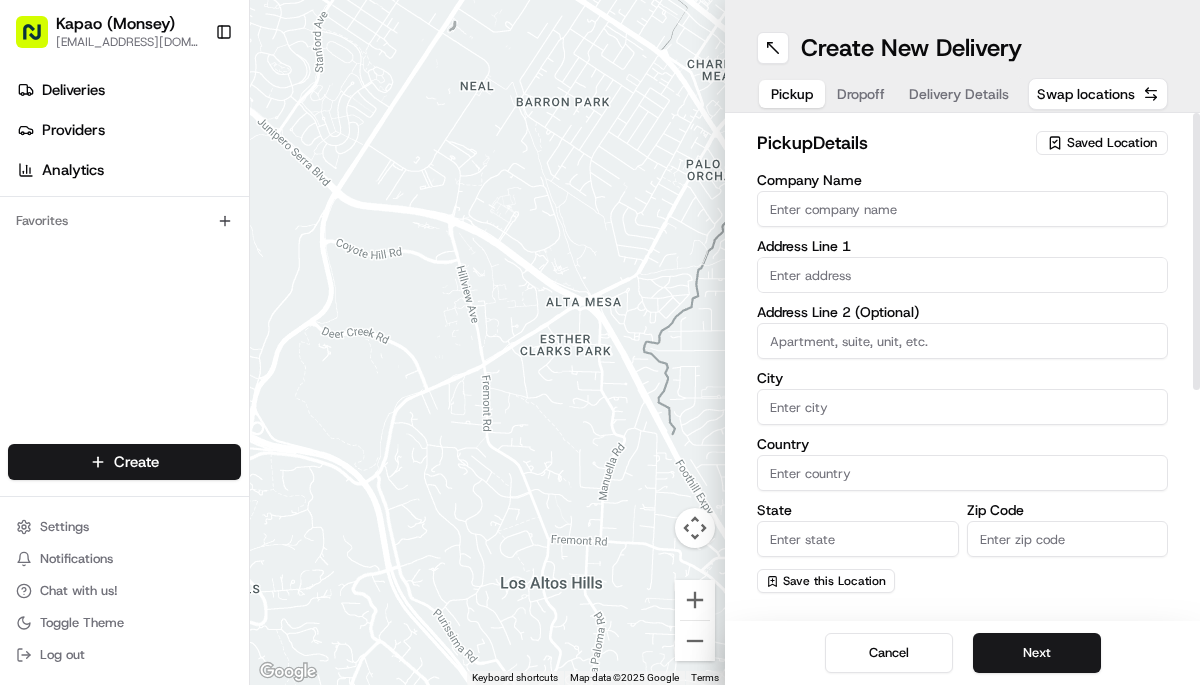 click on "Company Name" at bounding box center [962, 209] 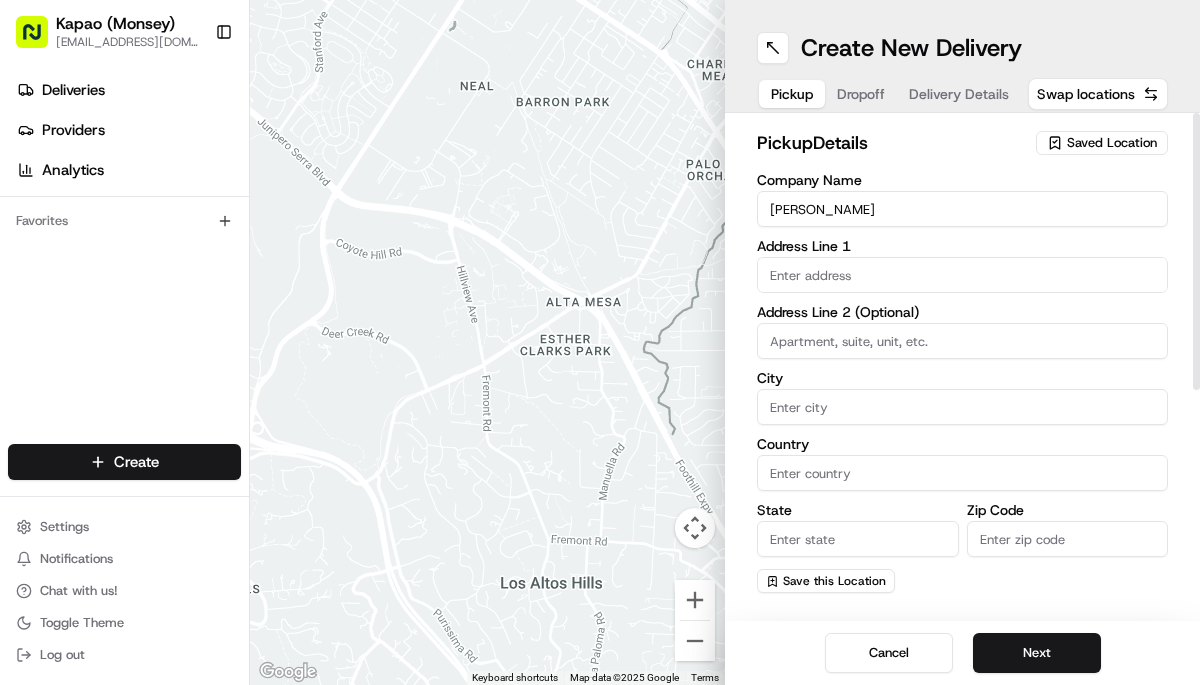 type on "455 NY-306" 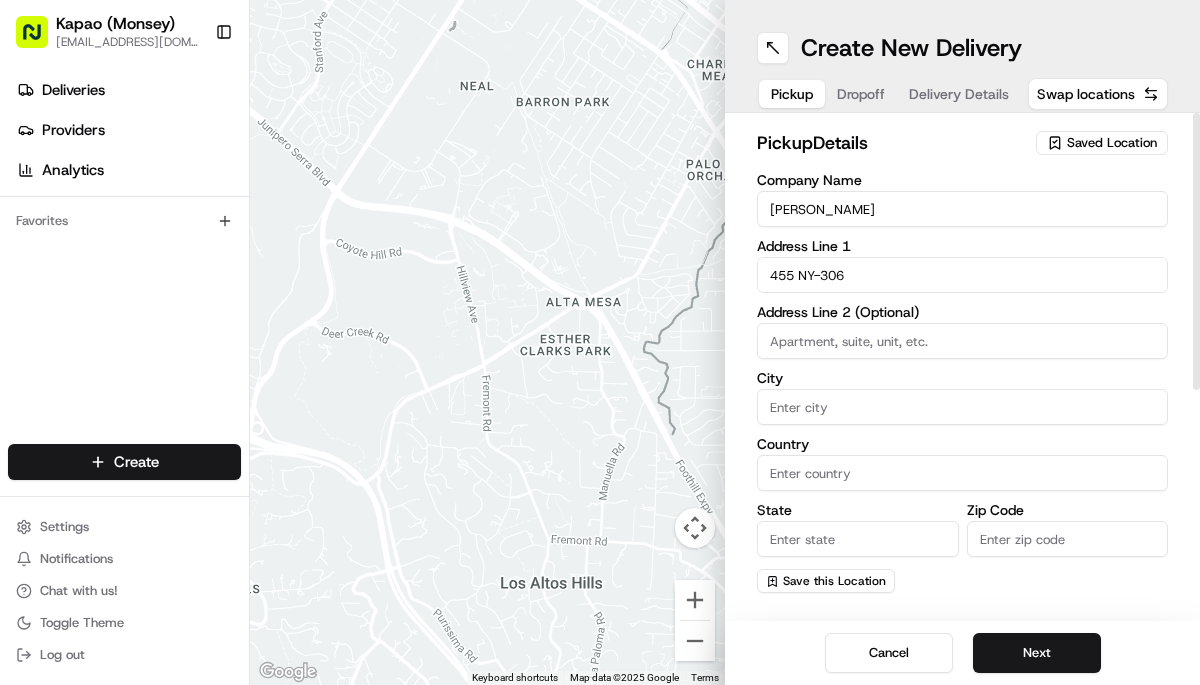 type on "Monsey" 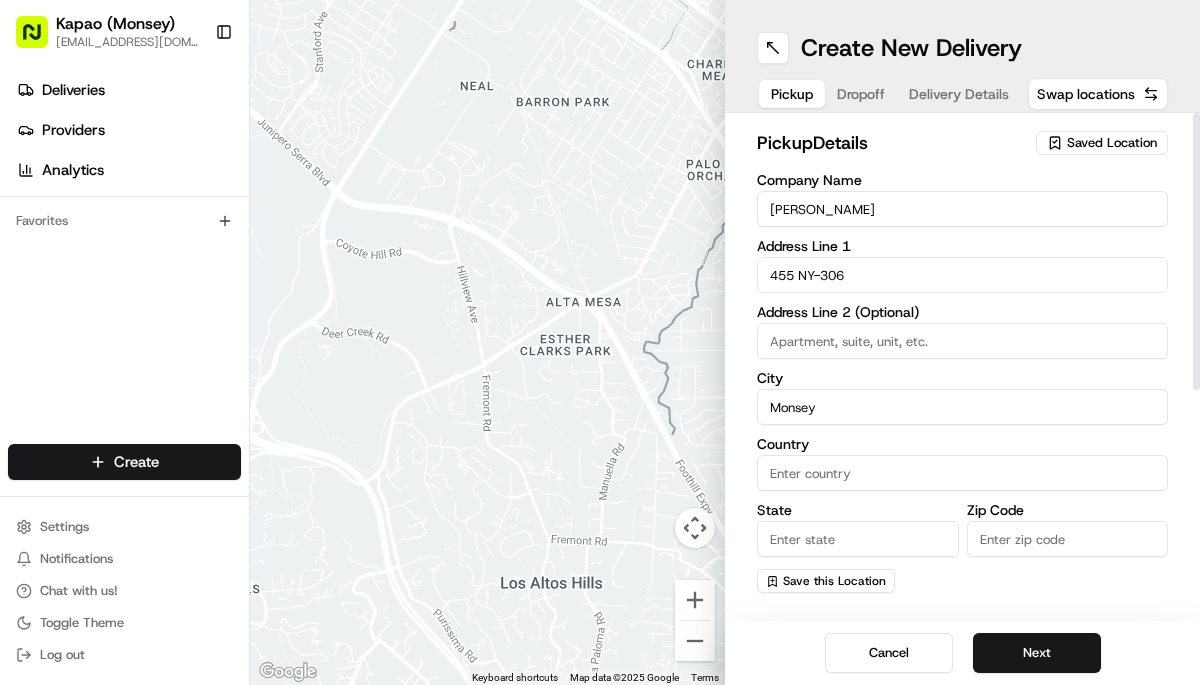 type on "[GEOGRAPHIC_DATA]" 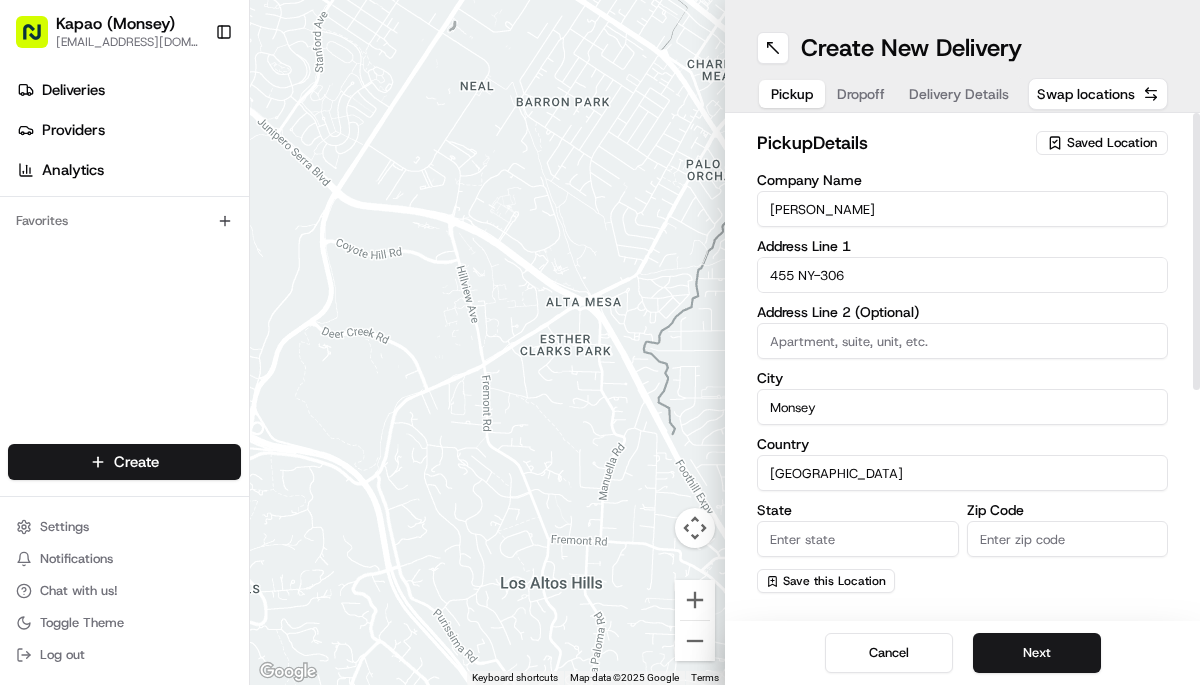 type on "NY" 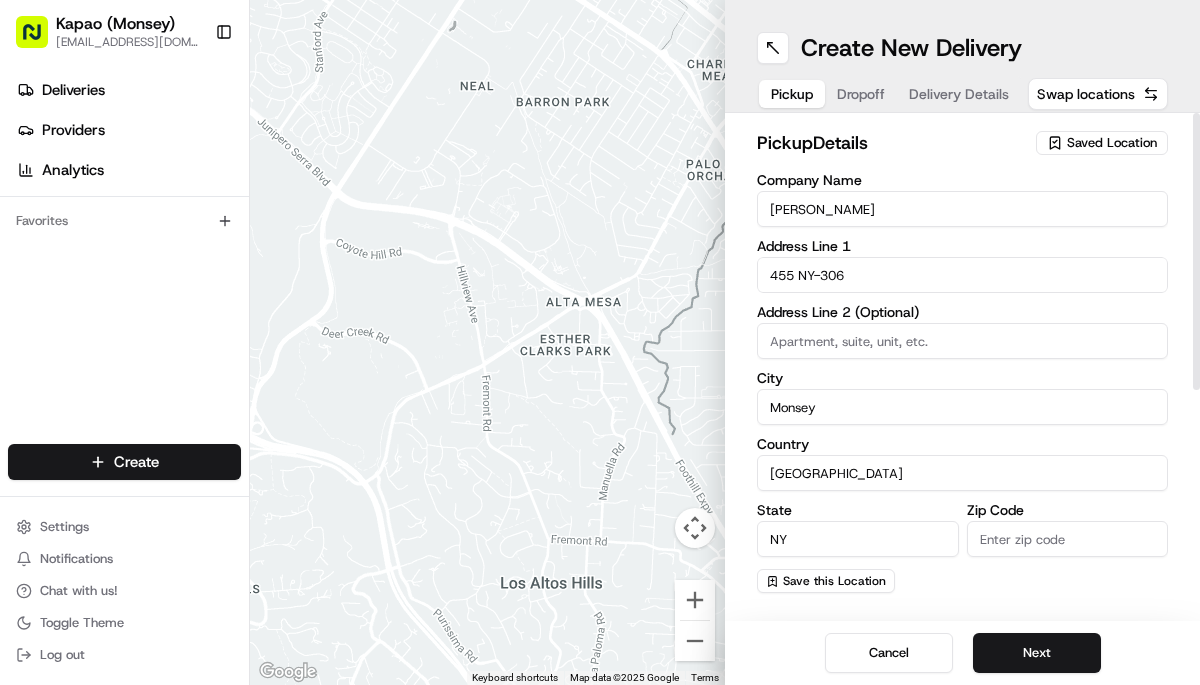 type on "10952" 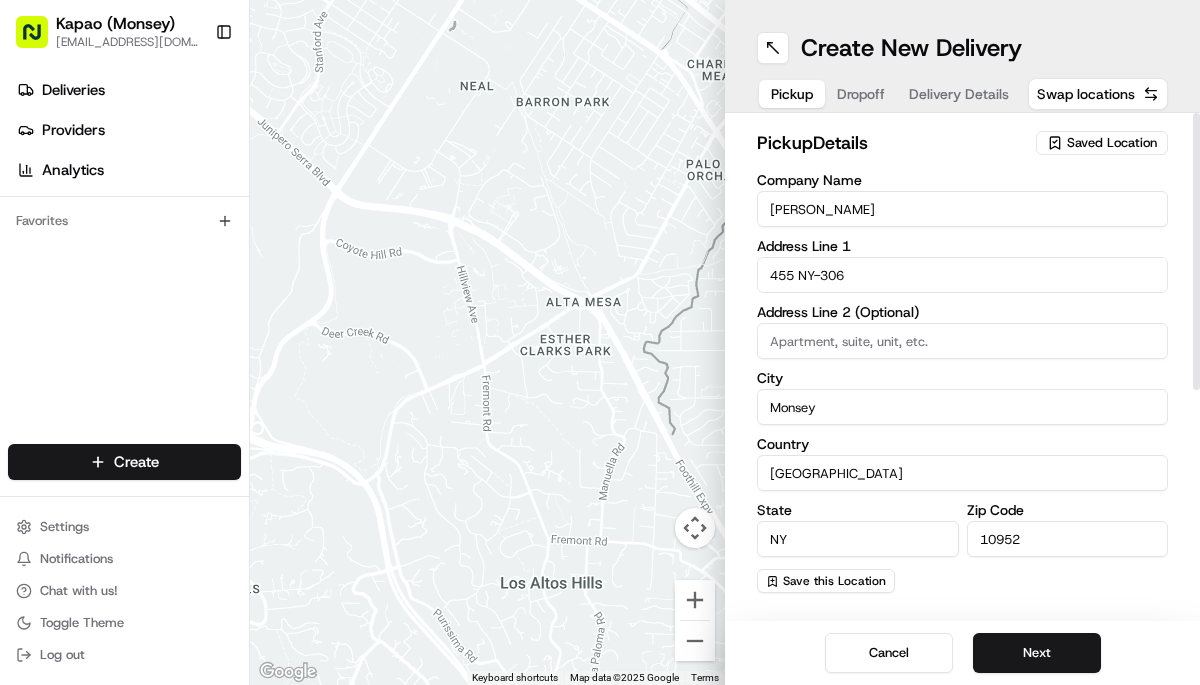 type on "[PERSON_NAME]" 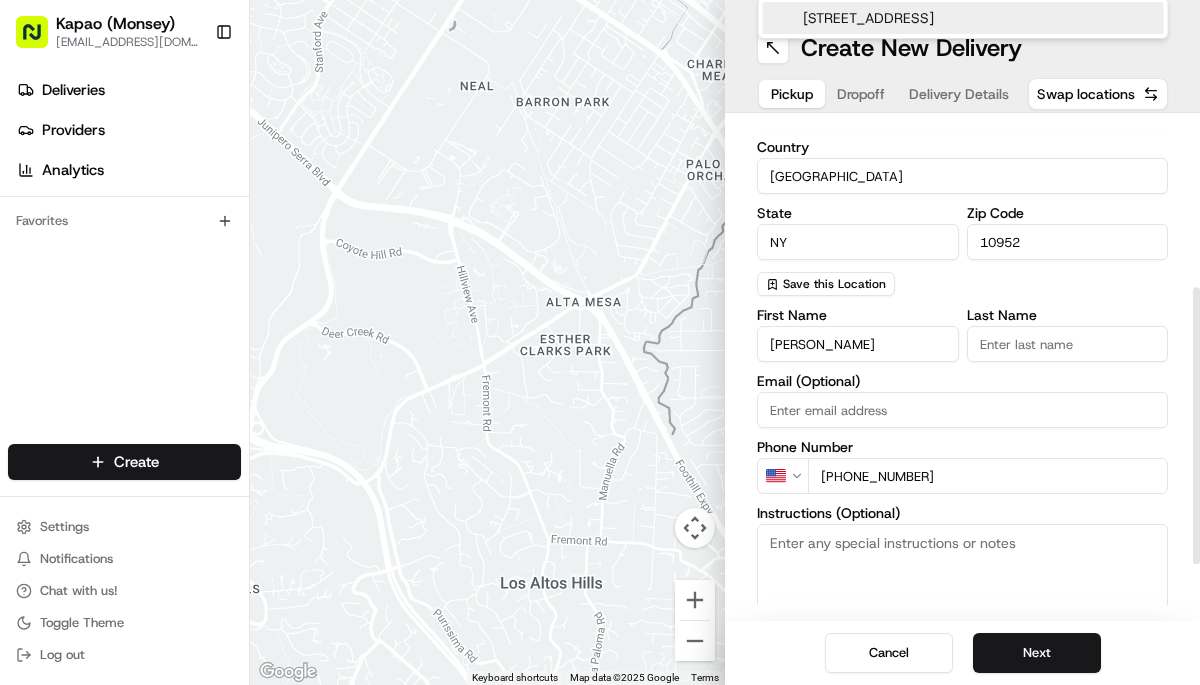 scroll, scrollTop: 300, scrollLeft: 0, axis: vertical 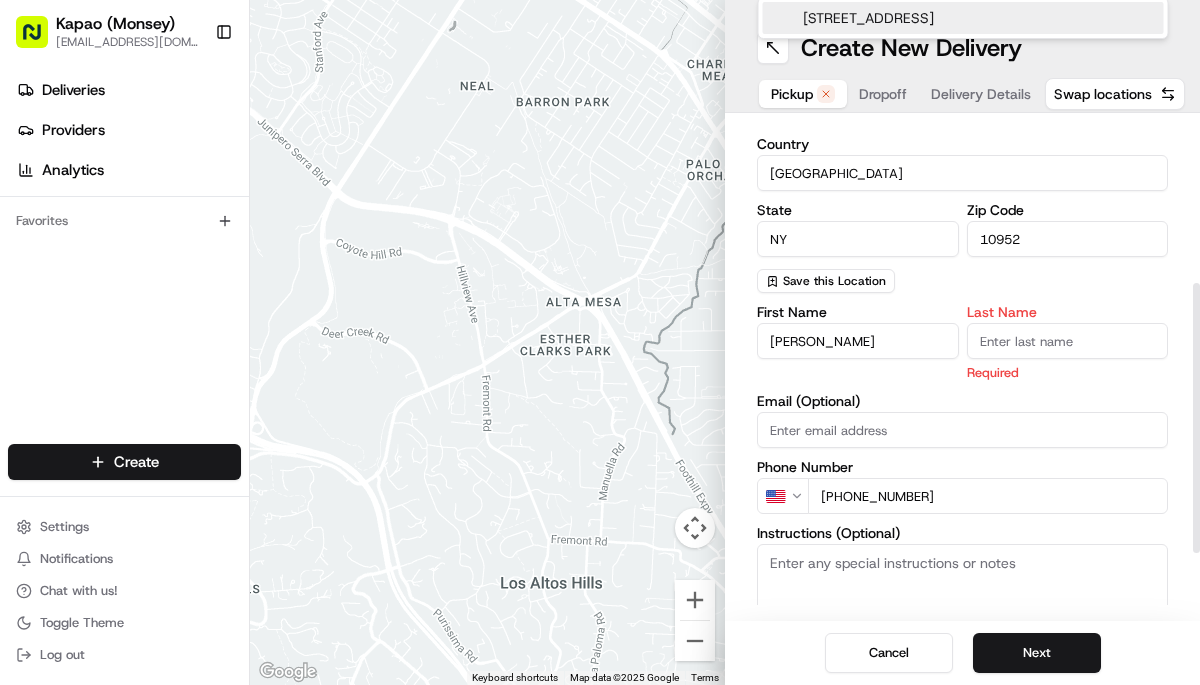 click on "Last Name" at bounding box center (1068, 341) 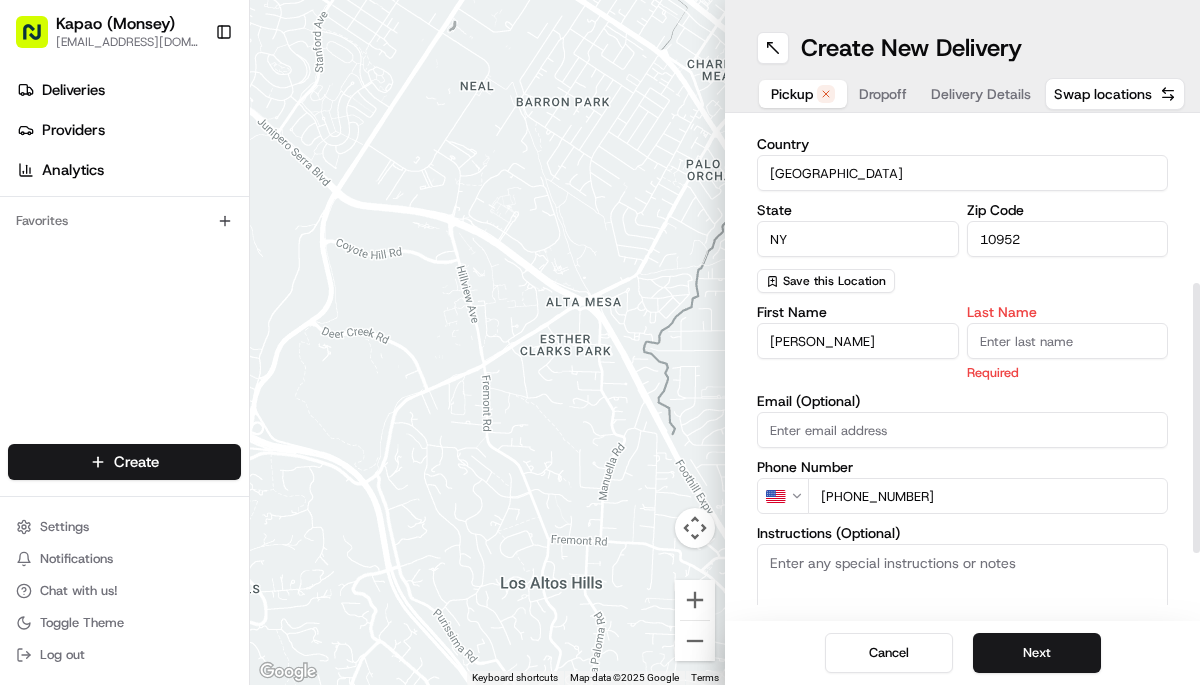 type on "Manager" 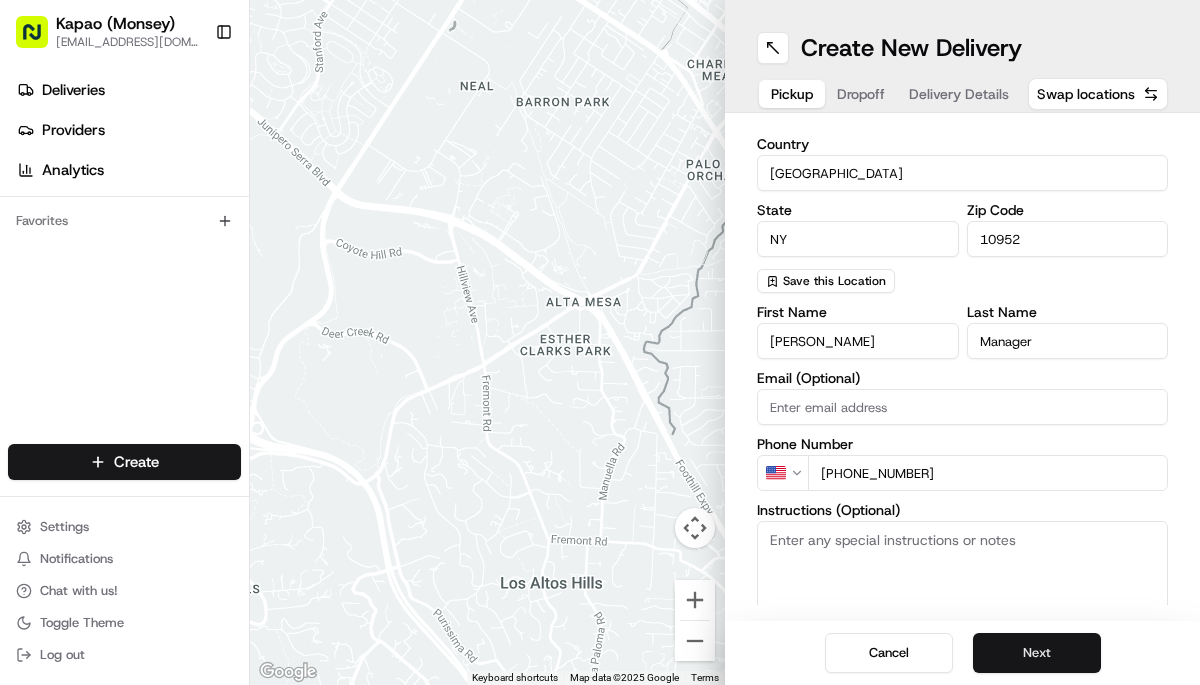 click on "Next" at bounding box center (1037, 653) 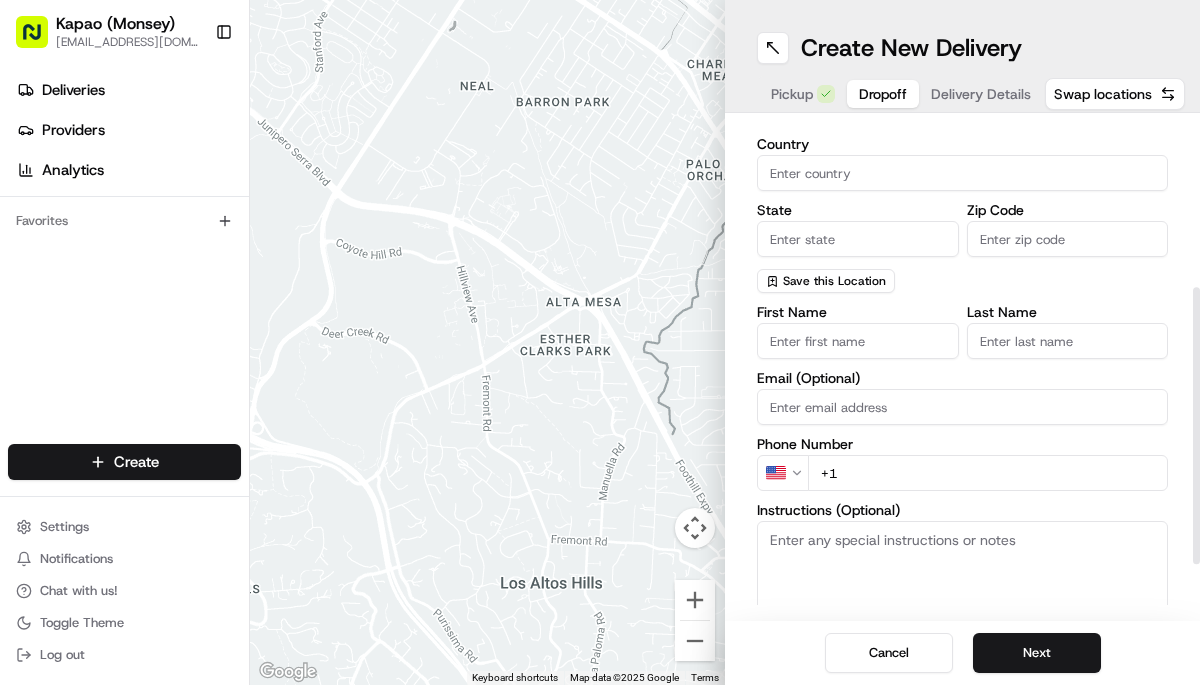 scroll, scrollTop: 0, scrollLeft: 0, axis: both 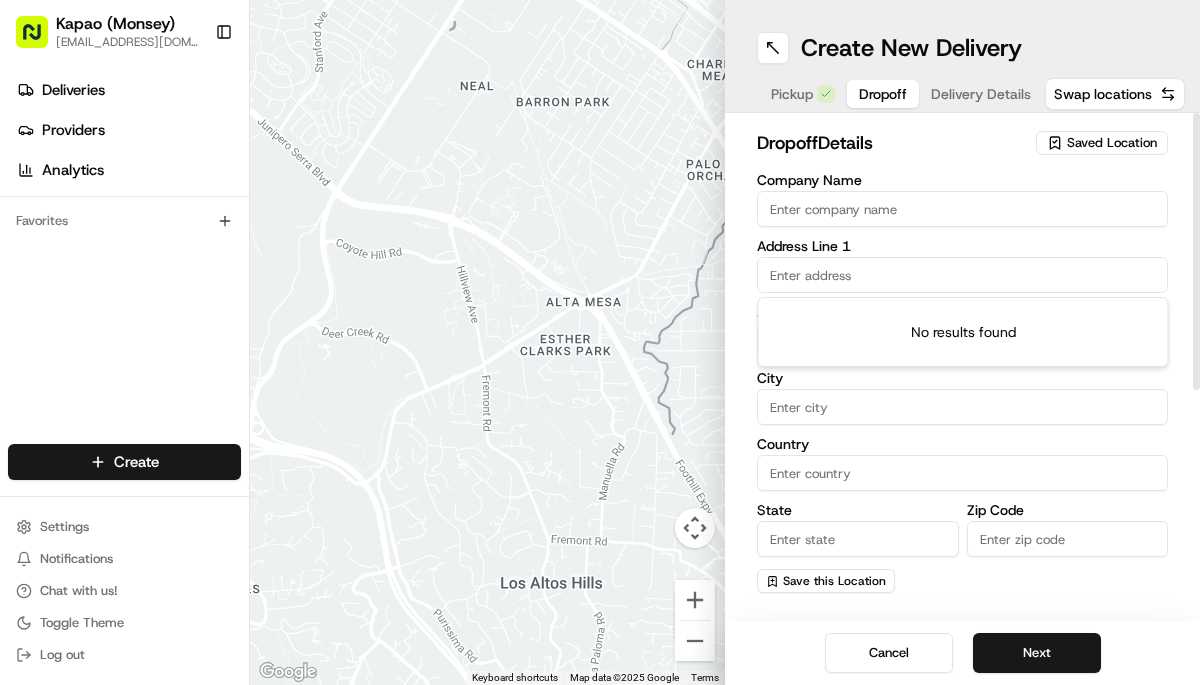 click at bounding box center [962, 275] 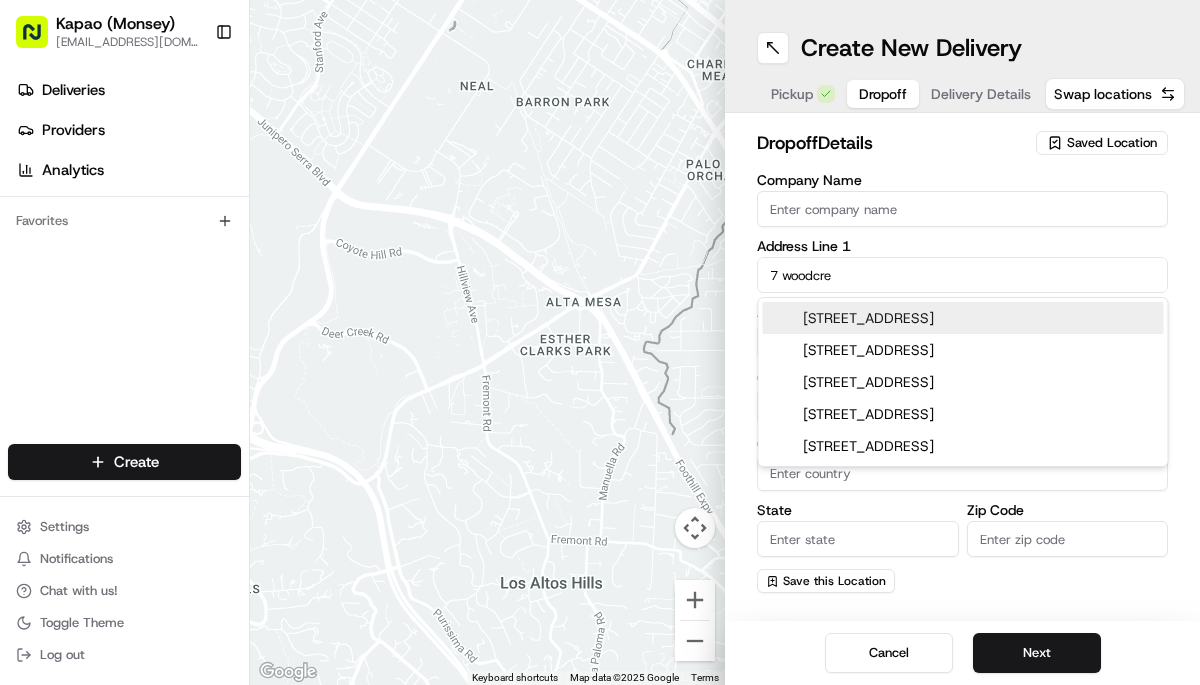 click on "[STREET_ADDRESS]" at bounding box center [963, 318] 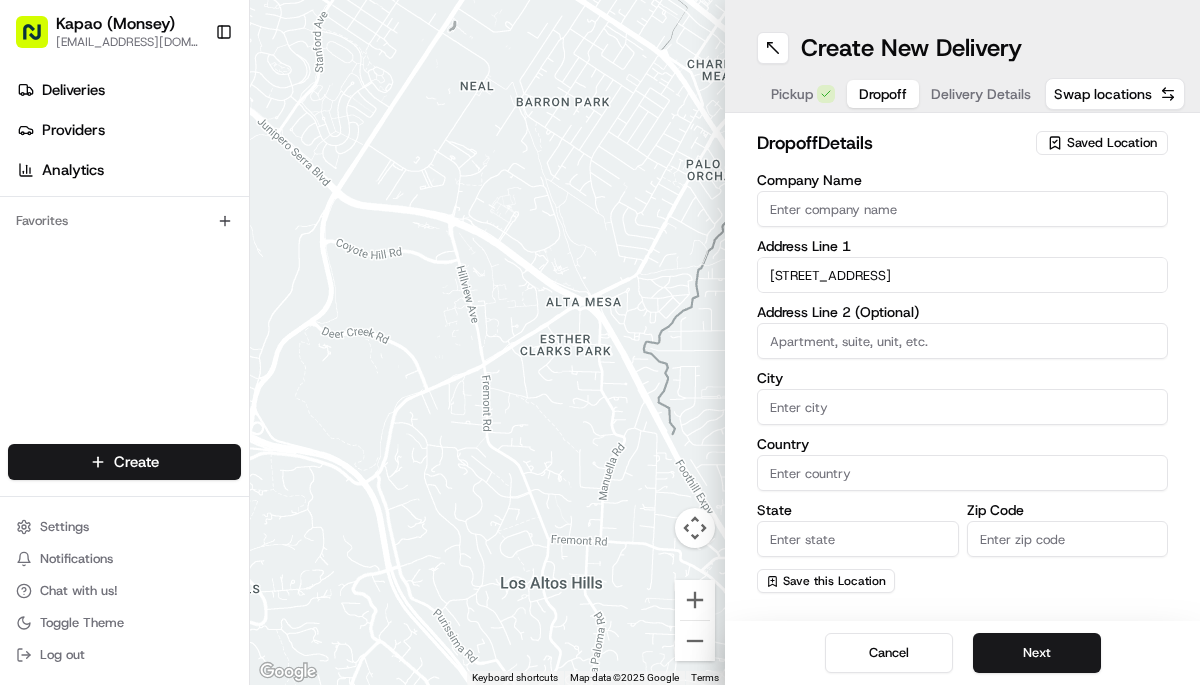 type on "[STREET_ADDRESS]" 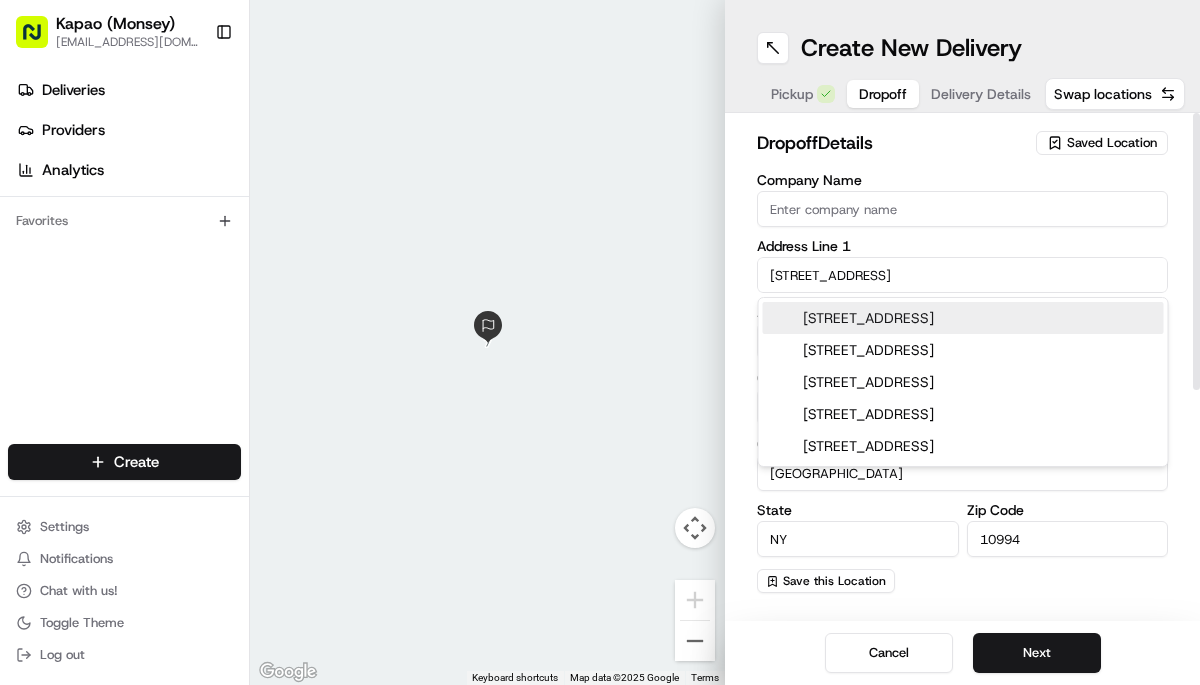 click on "[STREET_ADDRESS]" at bounding box center [962, 275] 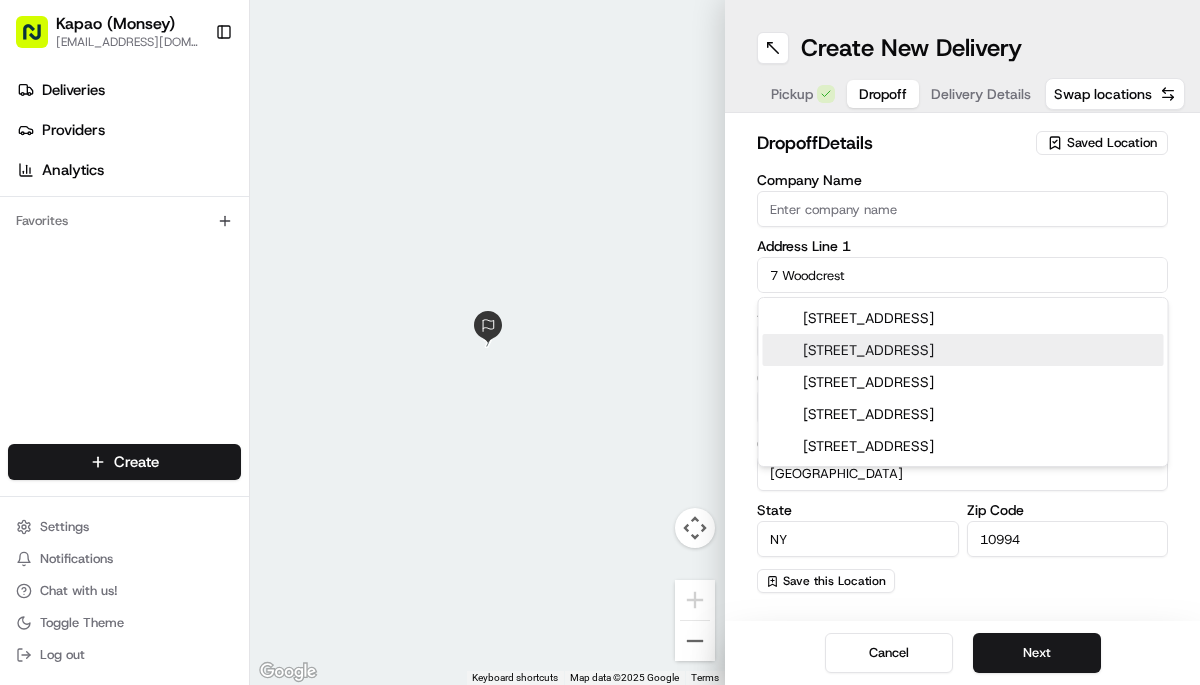 click on "[STREET_ADDRESS]" at bounding box center [963, 350] 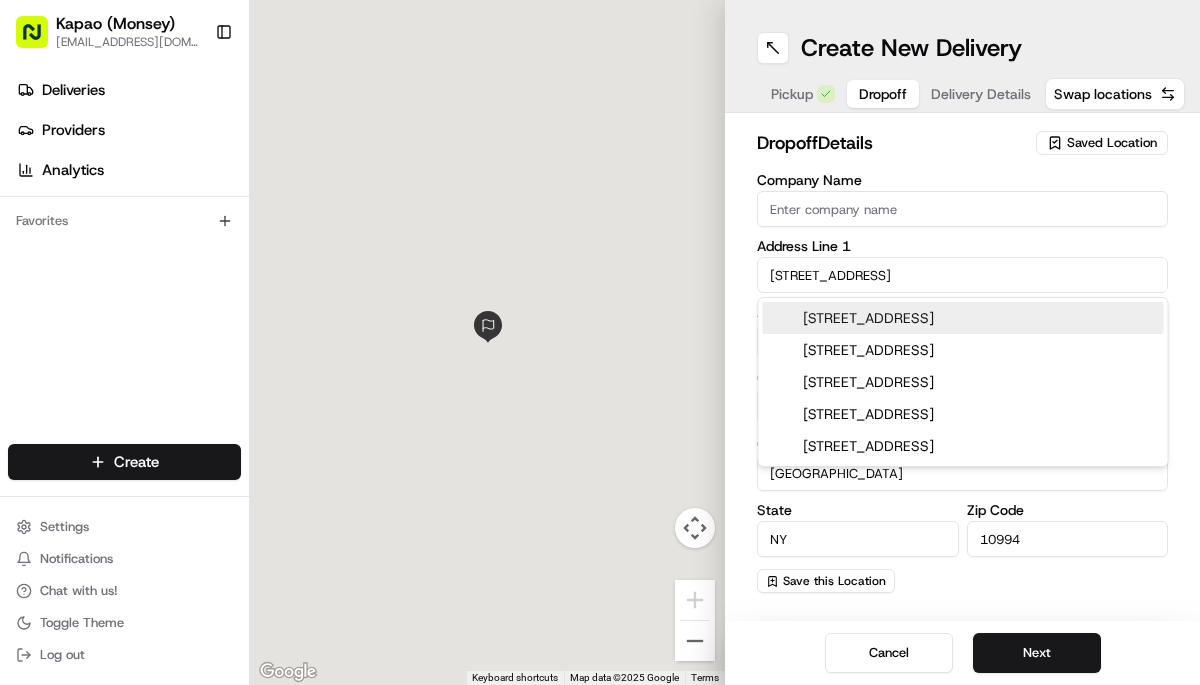 type on "[STREET_ADDRESS]" 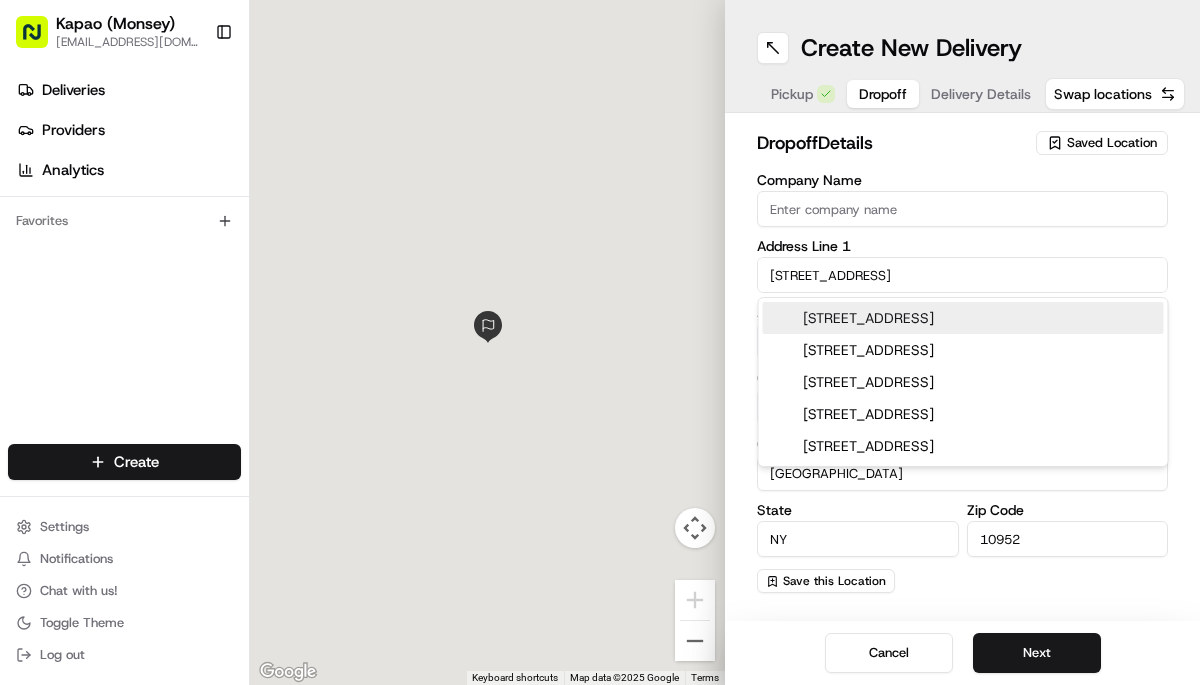 type on "[STREET_ADDRESS]" 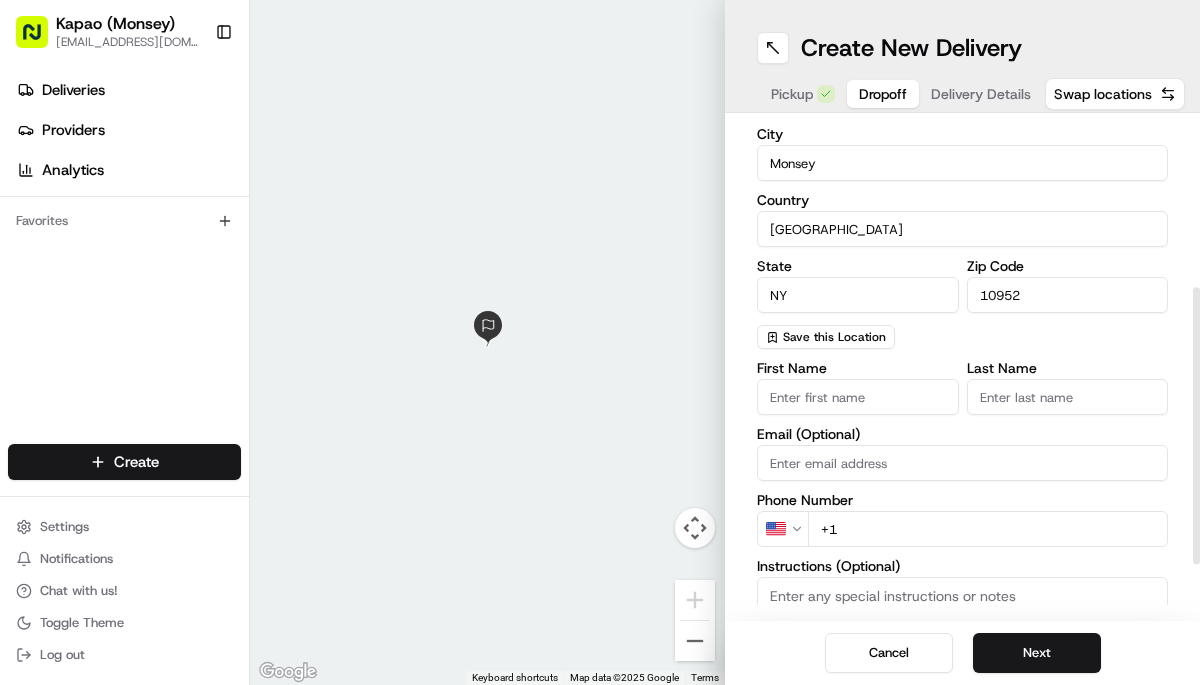 scroll, scrollTop: 300, scrollLeft: 0, axis: vertical 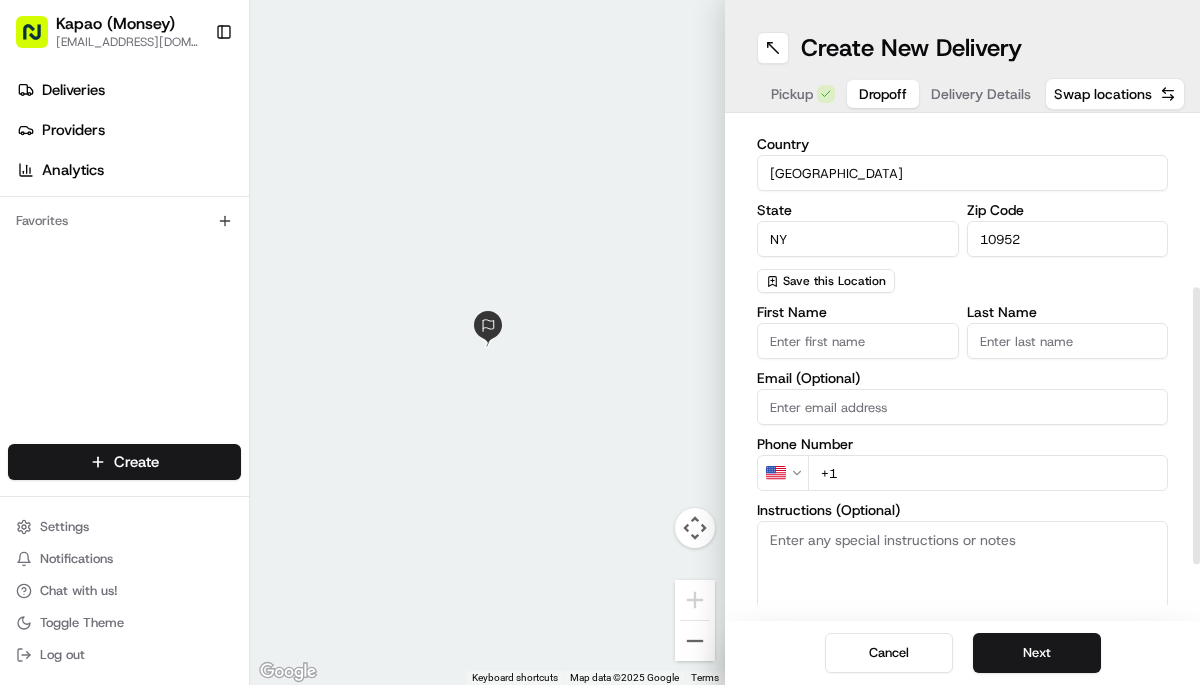 click on "First Name" at bounding box center [858, 341] 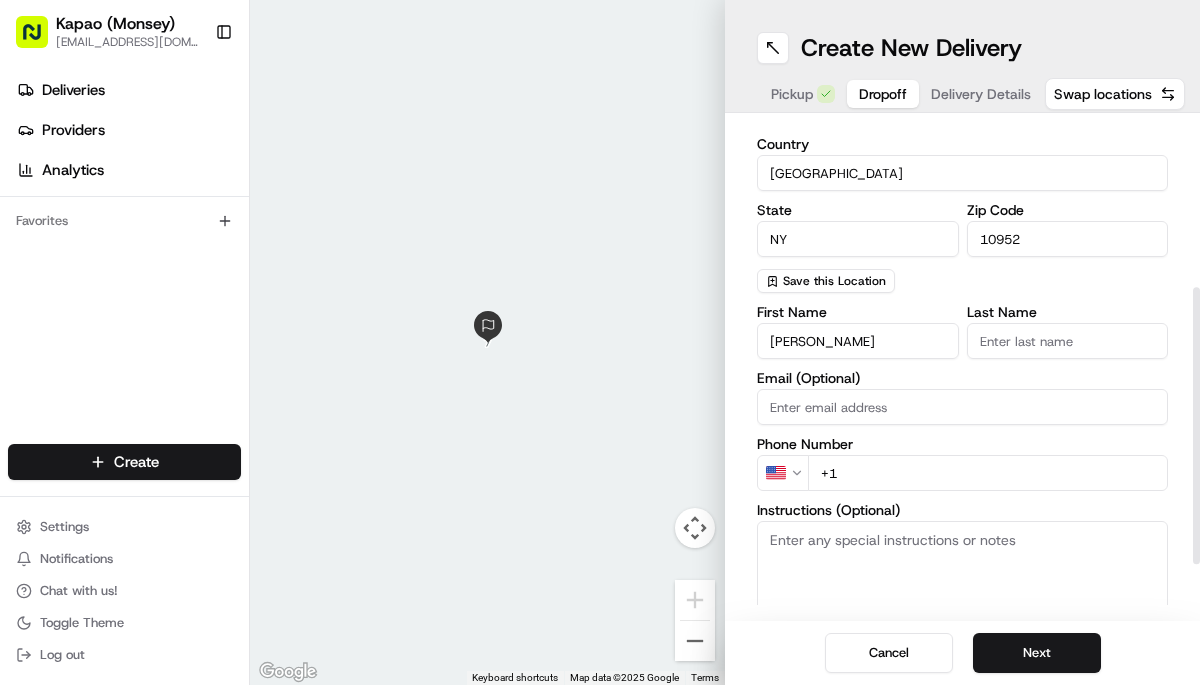 type on "[PERSON_NAME]" 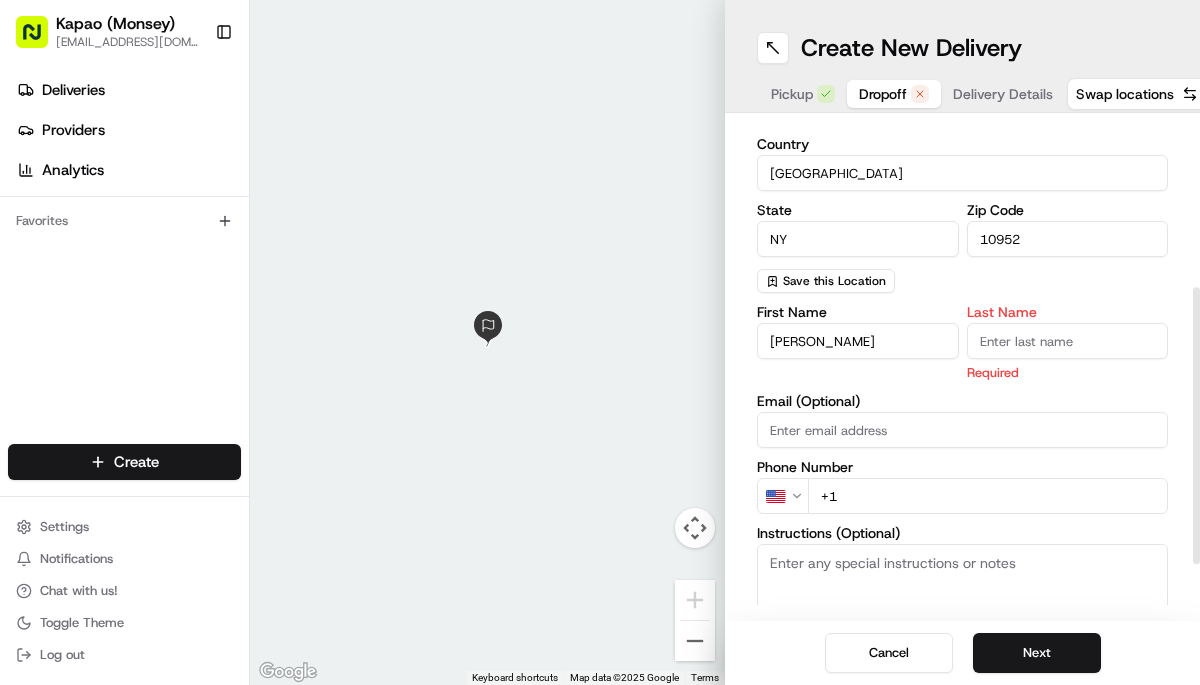 click on "Last Name" at bounding box center [1068, 341] 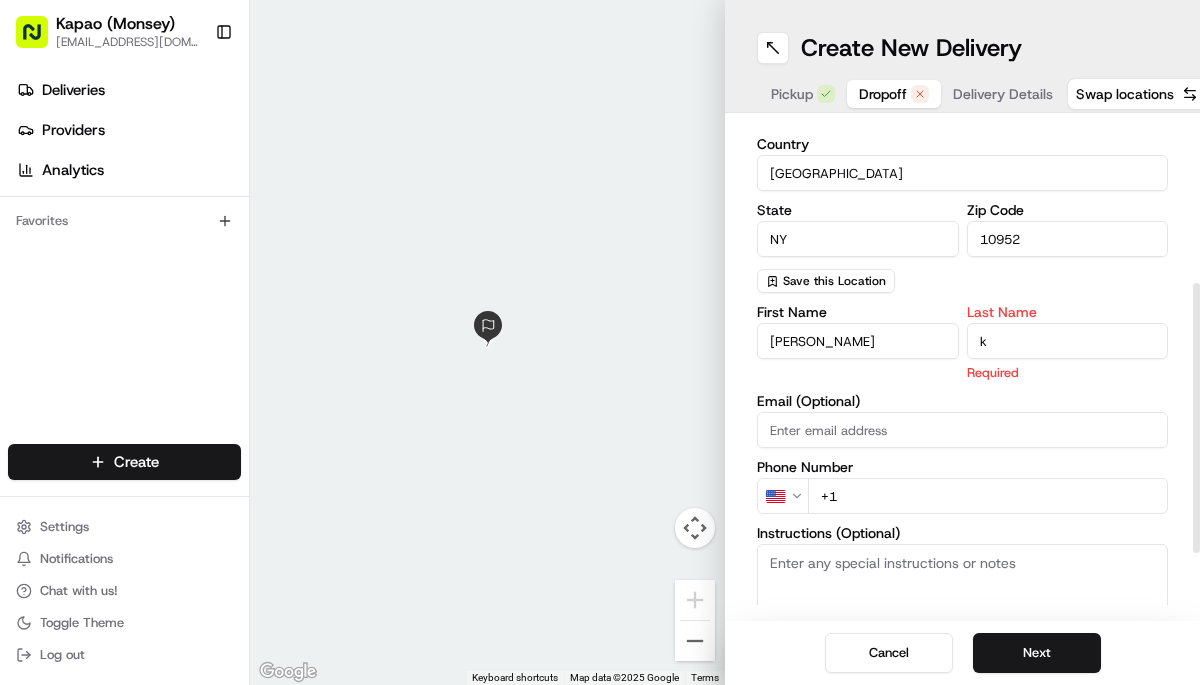 type on "k" 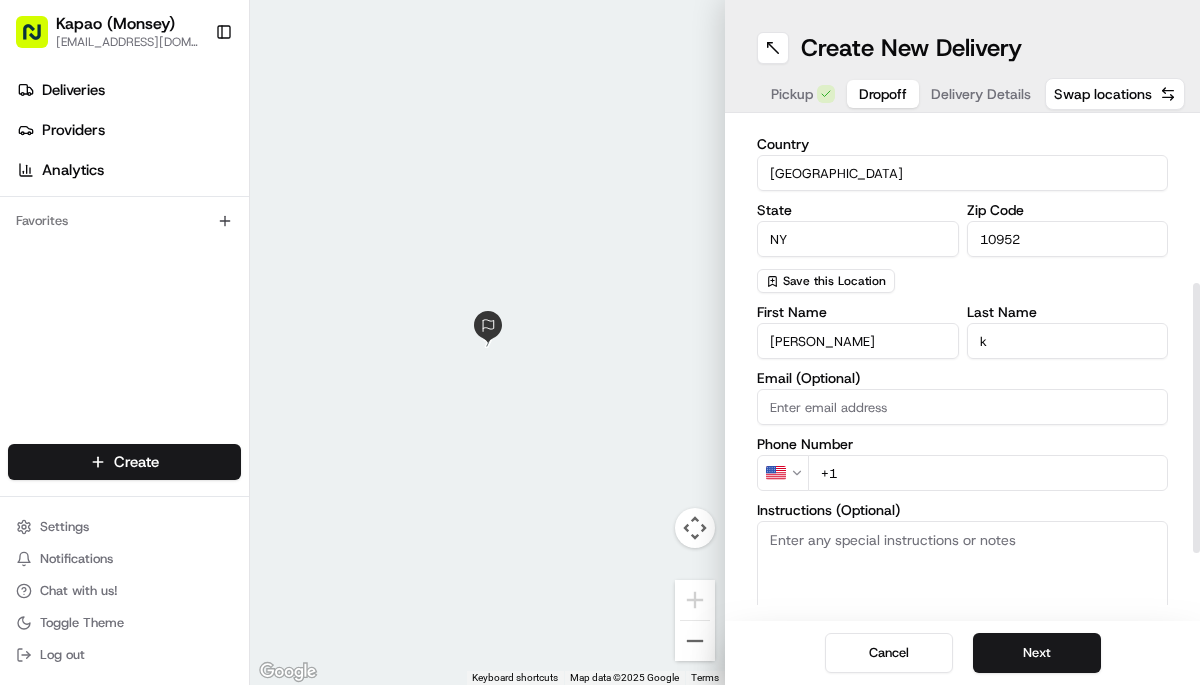 click on "First Name [PERSON_NAME] Last Name k Email (Optional) Phone Number US +1 Instructions (Optional) Advanced" at bounding box center [962, 504] 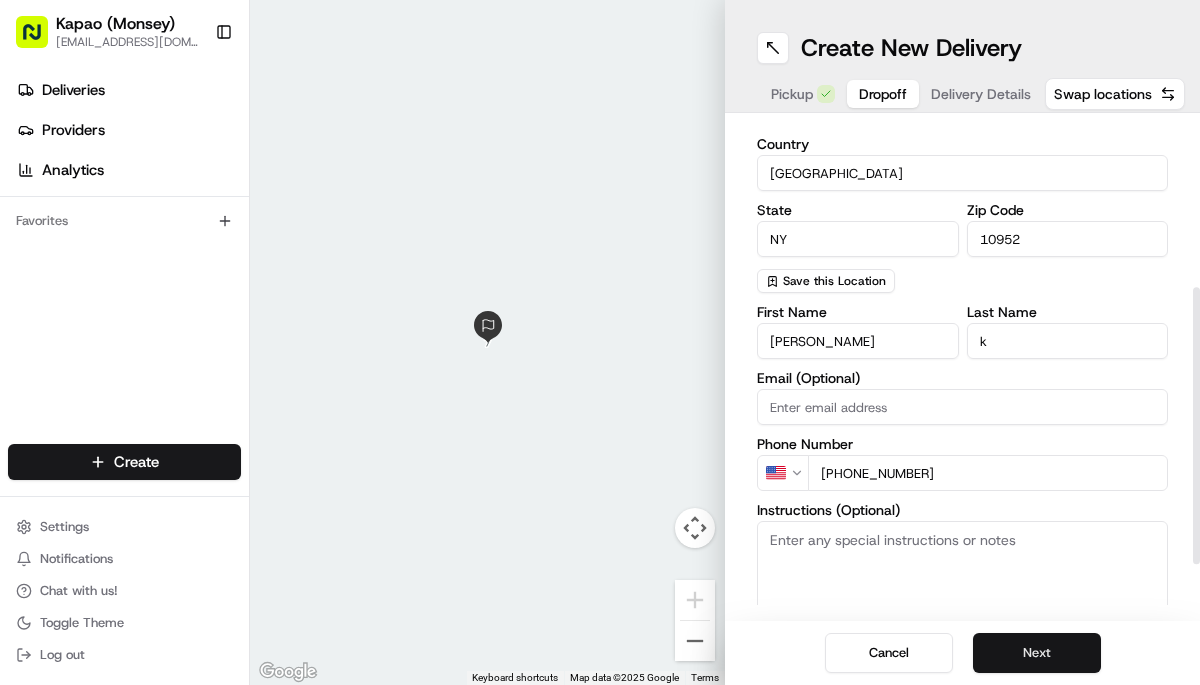 type on "[PHONE_NUMBER]" 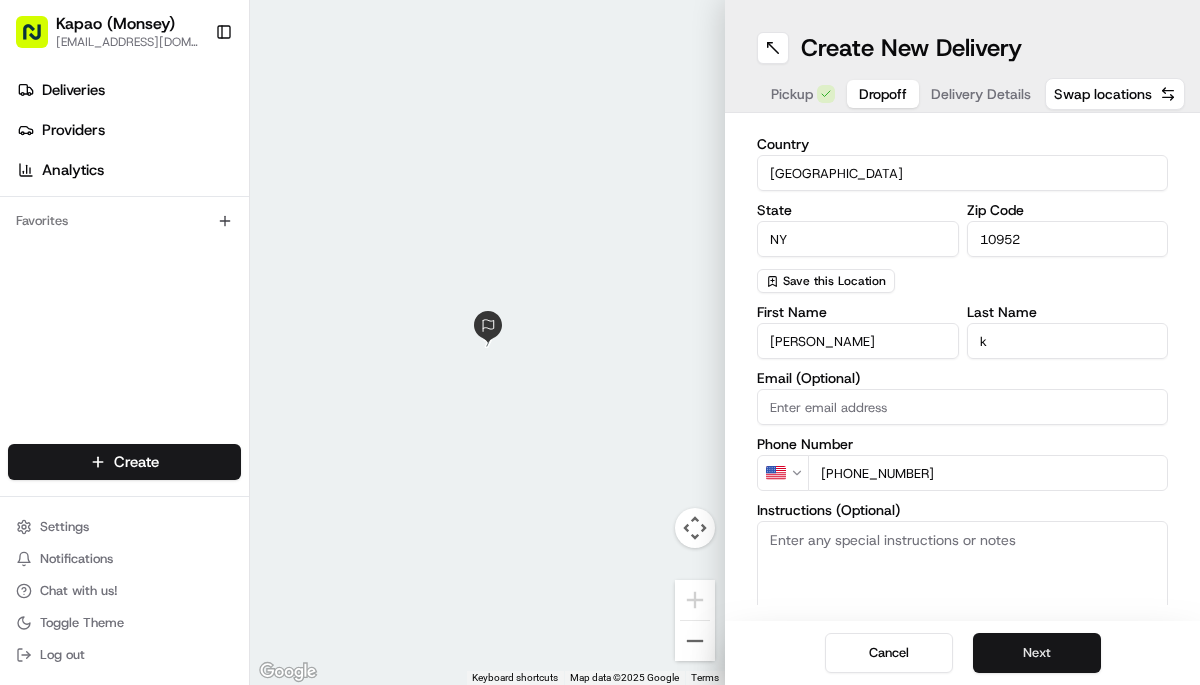 click on "Next" at bounding box center (1037, 653) 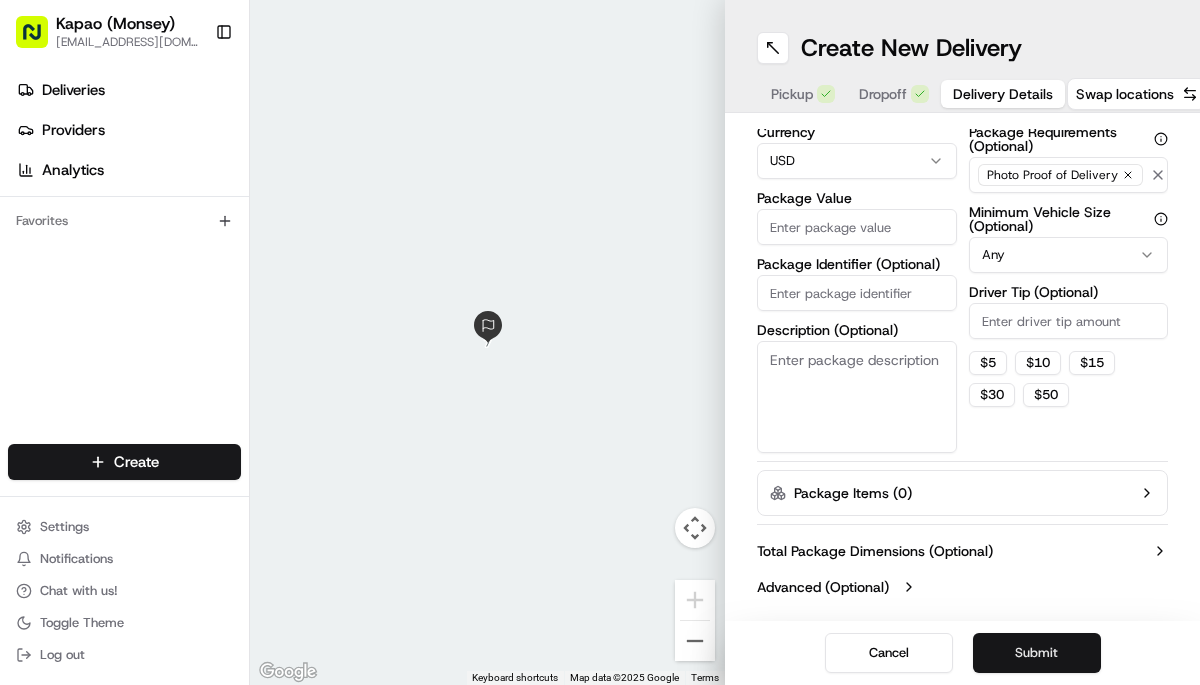 scroll, scrollTop: 154, scrollLeft: 0, axis: vertical 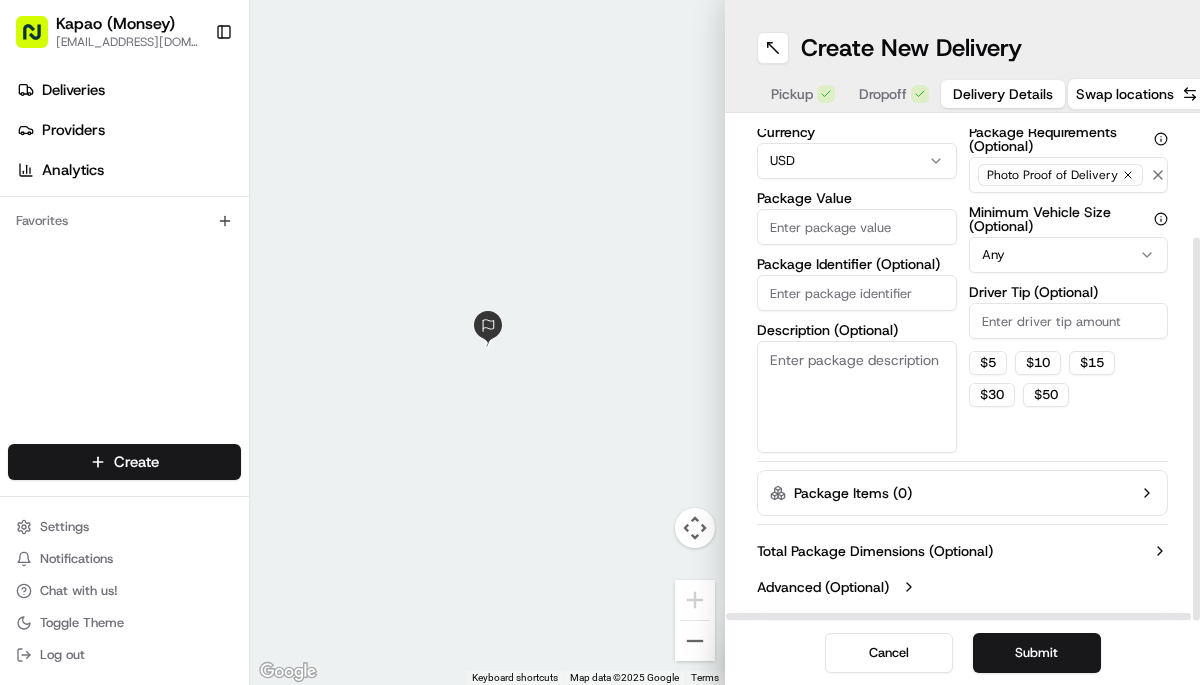 click on "Items Count (Optional) Currency USD Package Value Package Identifier (Optional) Description (Optional)" at bounding box center [857, 256] 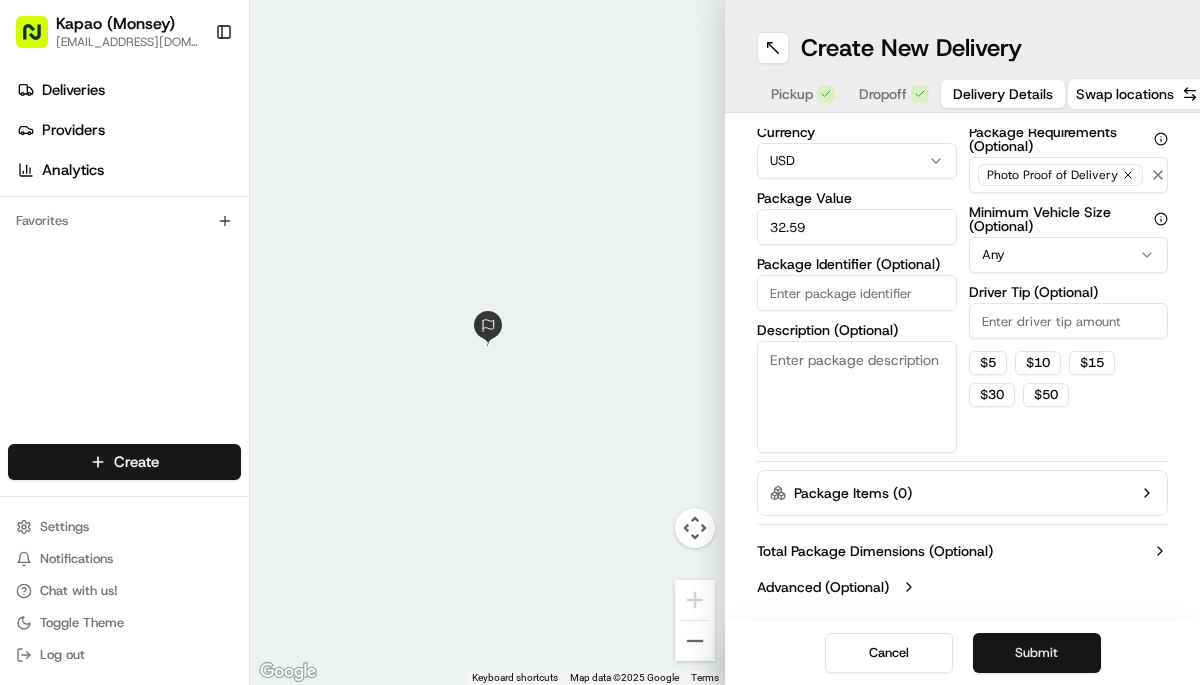 type on "32.59" 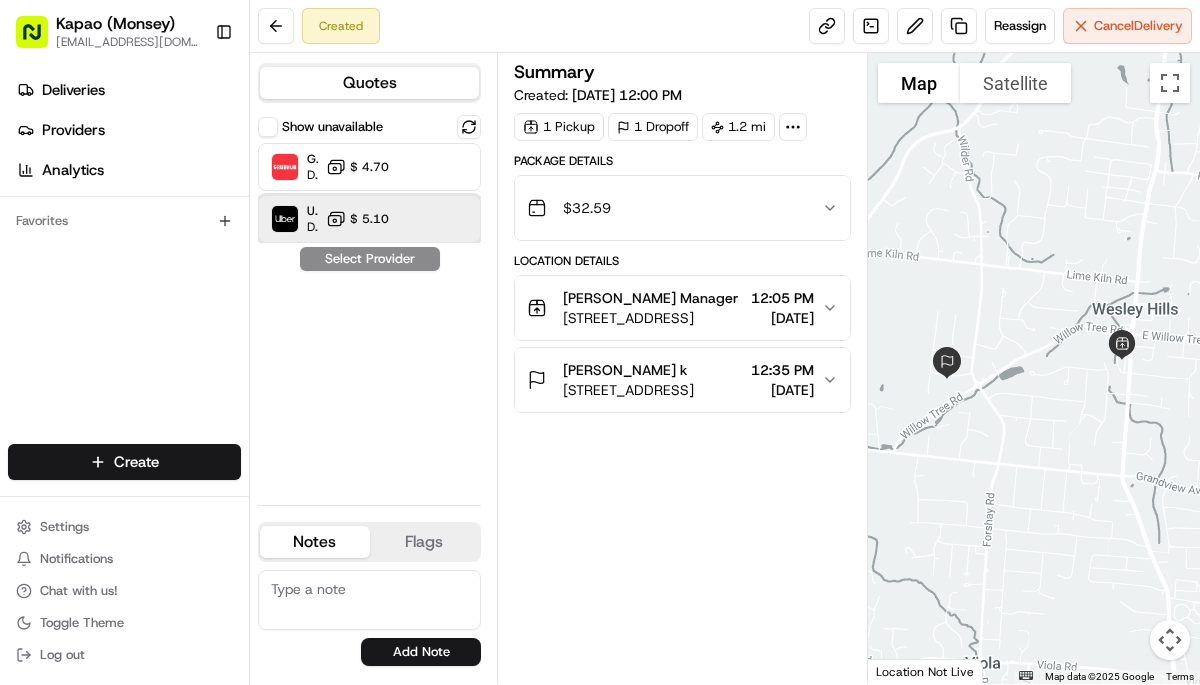 click on "Uber Dropoff ETA   31 minutes $   5.10" at bounding box center [369, 219] 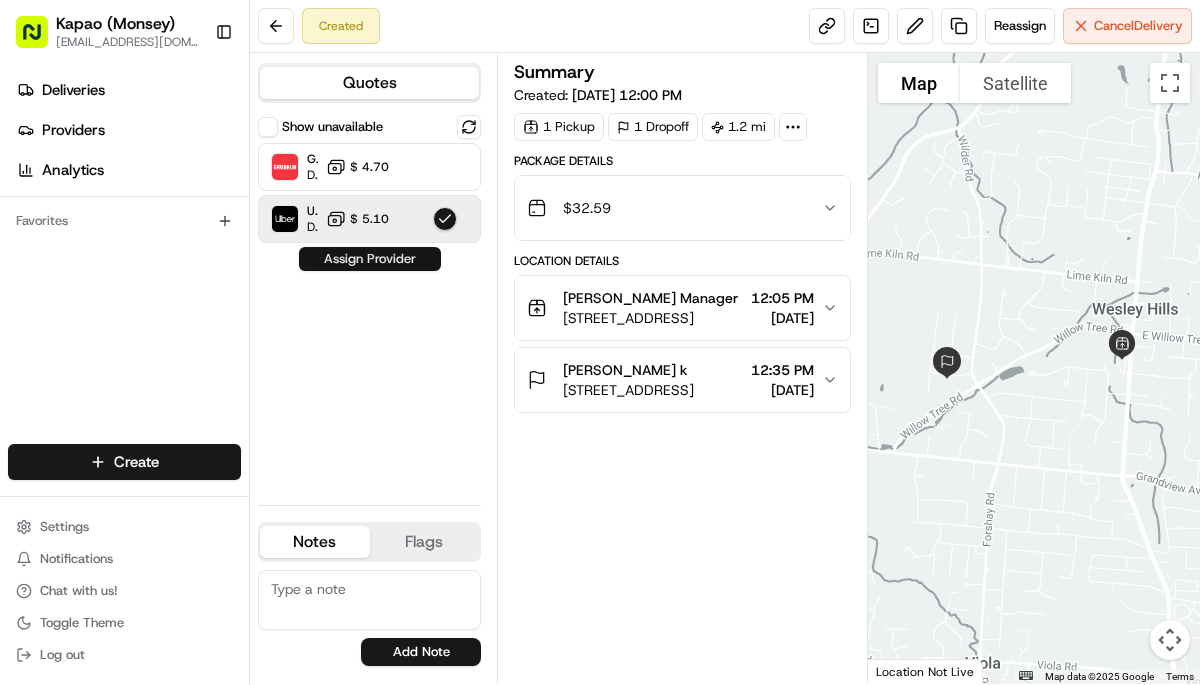 click on "Assign Provider" at bounding box center [370, 259] 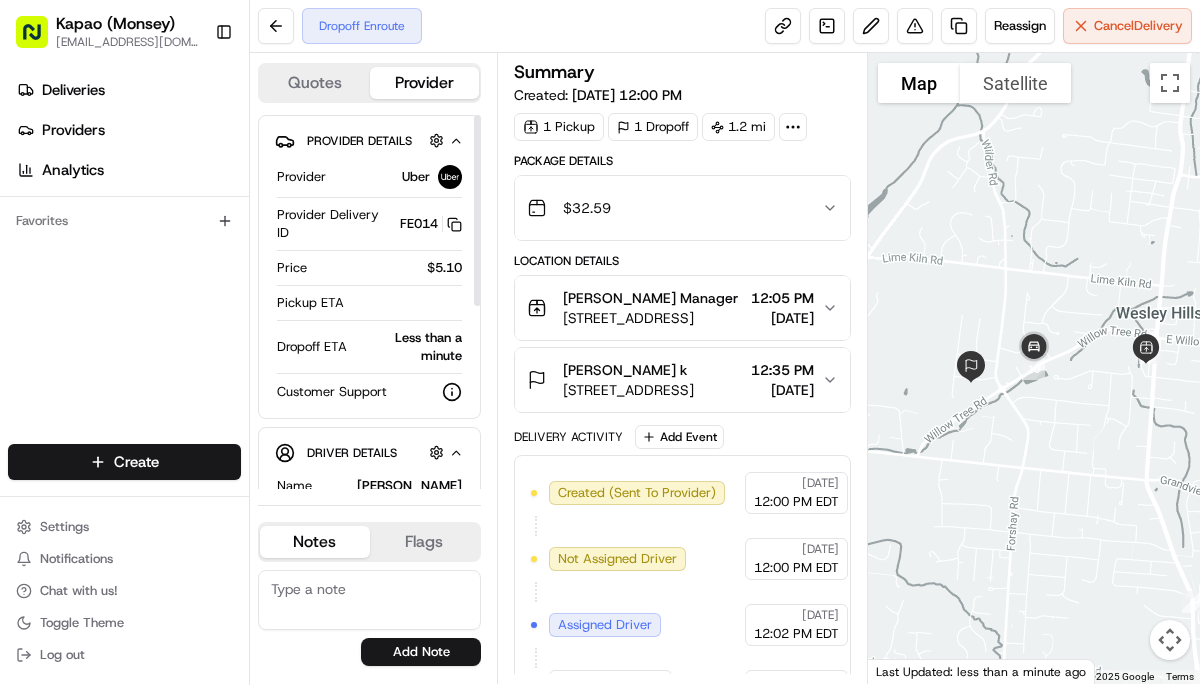 click at bounding box center (1034, 368) 